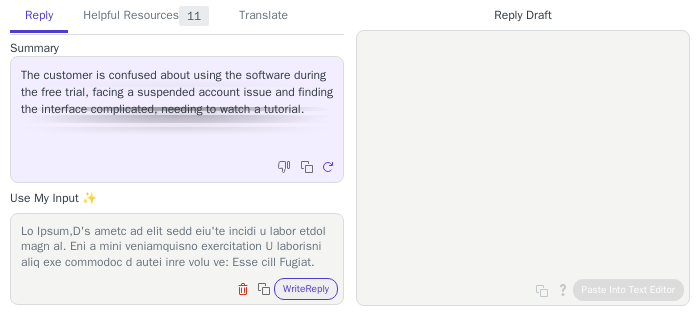 scroll, scrollTop: 0, scrollLeft: 0, axis: both 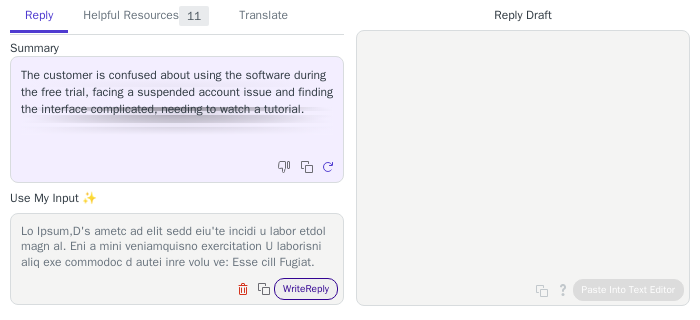 click on "Write  Reply" at bounding box center (306, 289) 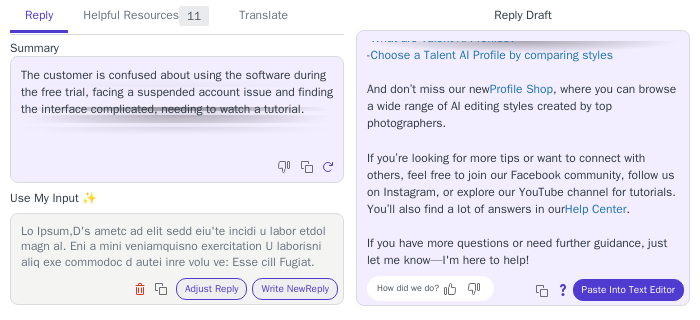 scroll, scrollTop: 525, scrollLeft: 0, axis: vertical 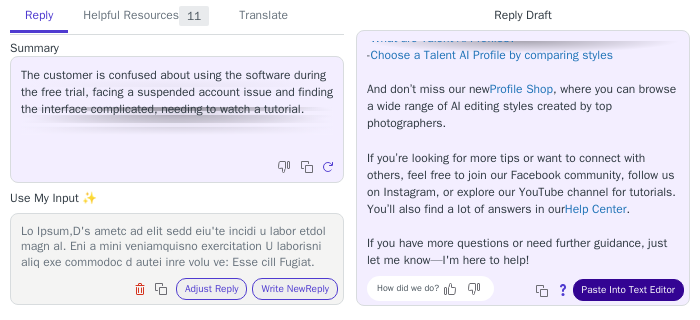 click on "Paste Into Text Editor" at bounding box center [628, 290] 